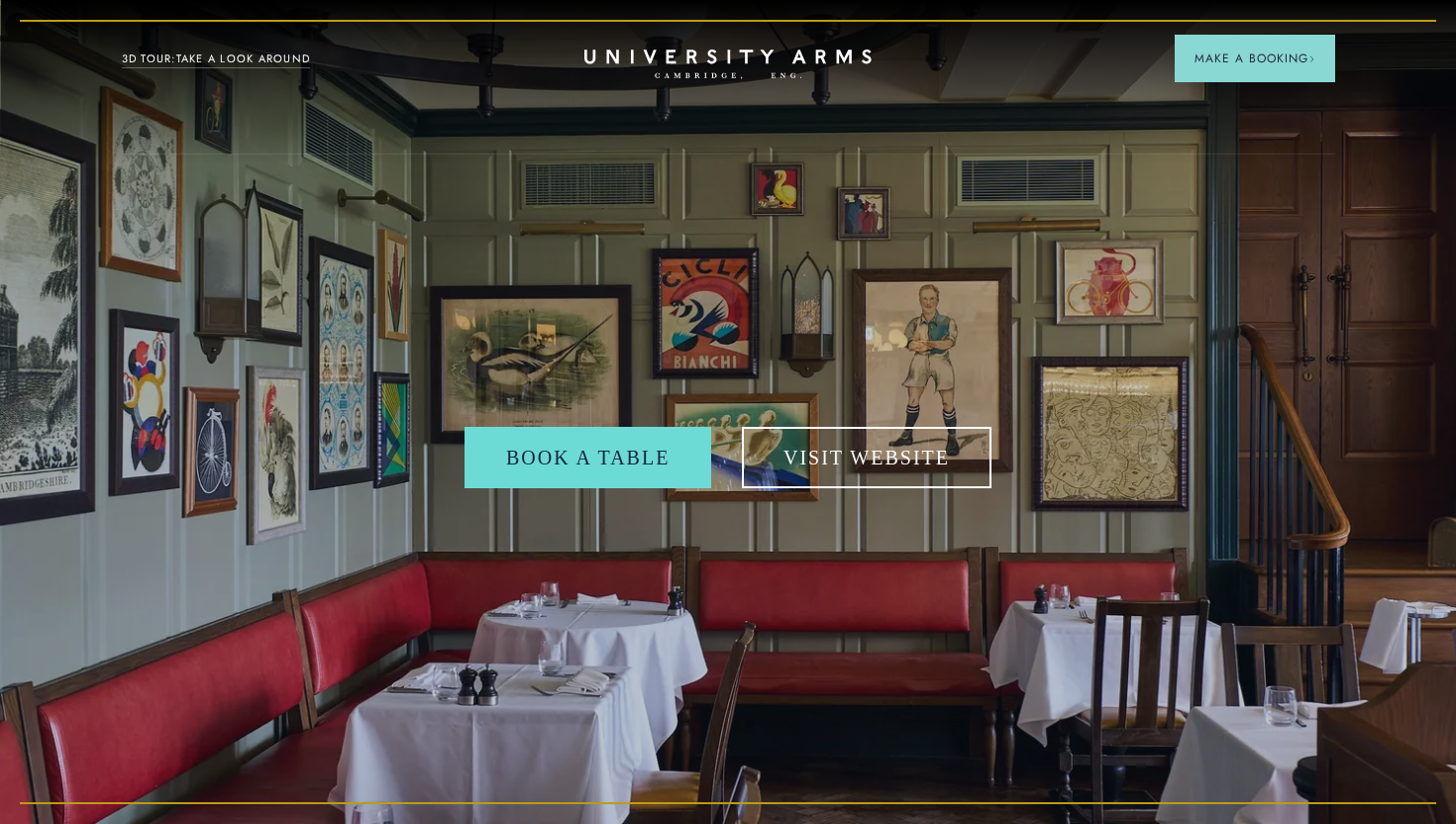 scroll, scrollTop: 0, scrollLeft: 0, axis: both 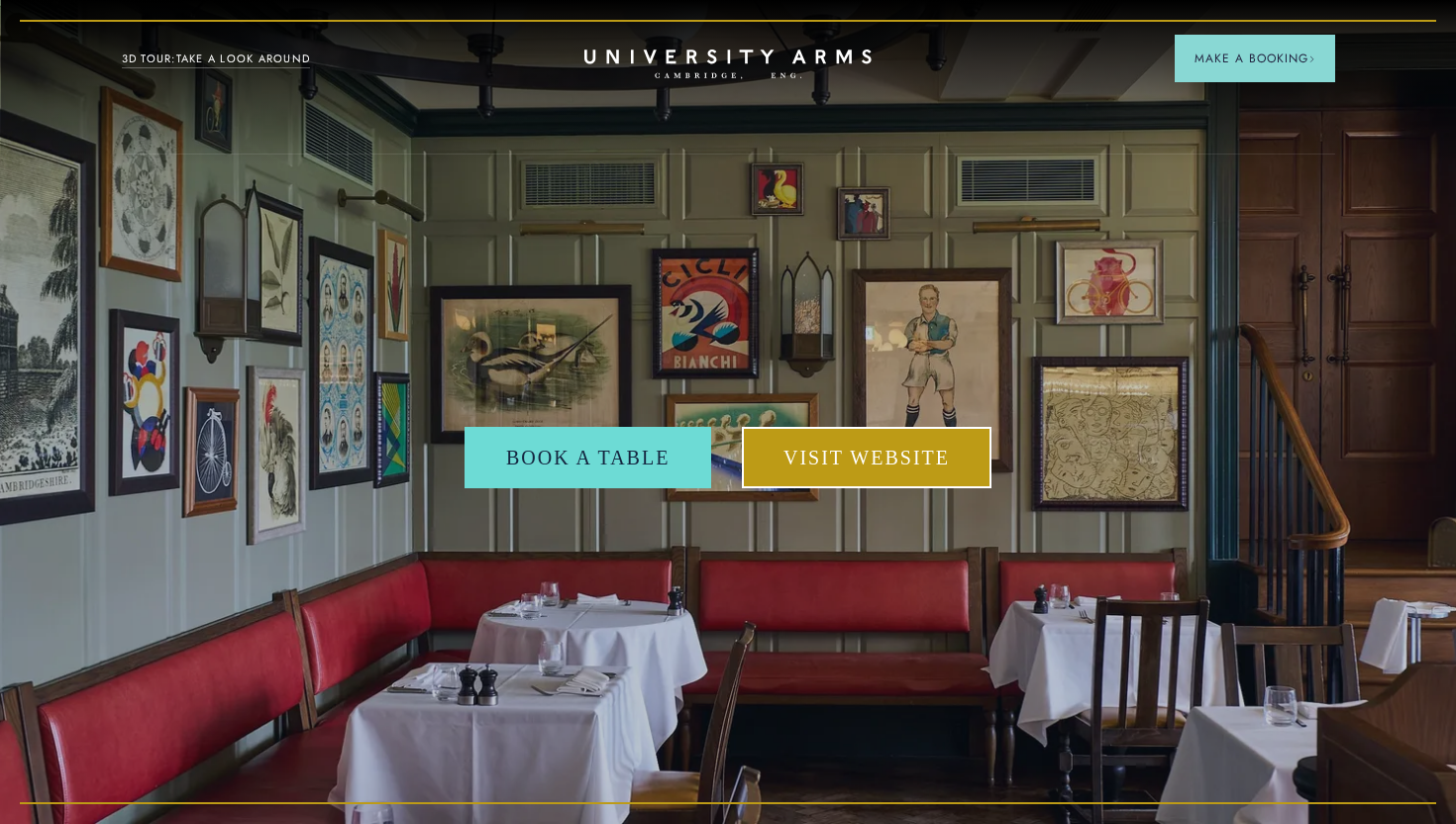 click on "Visit Website" at bounding box center (867, 458) 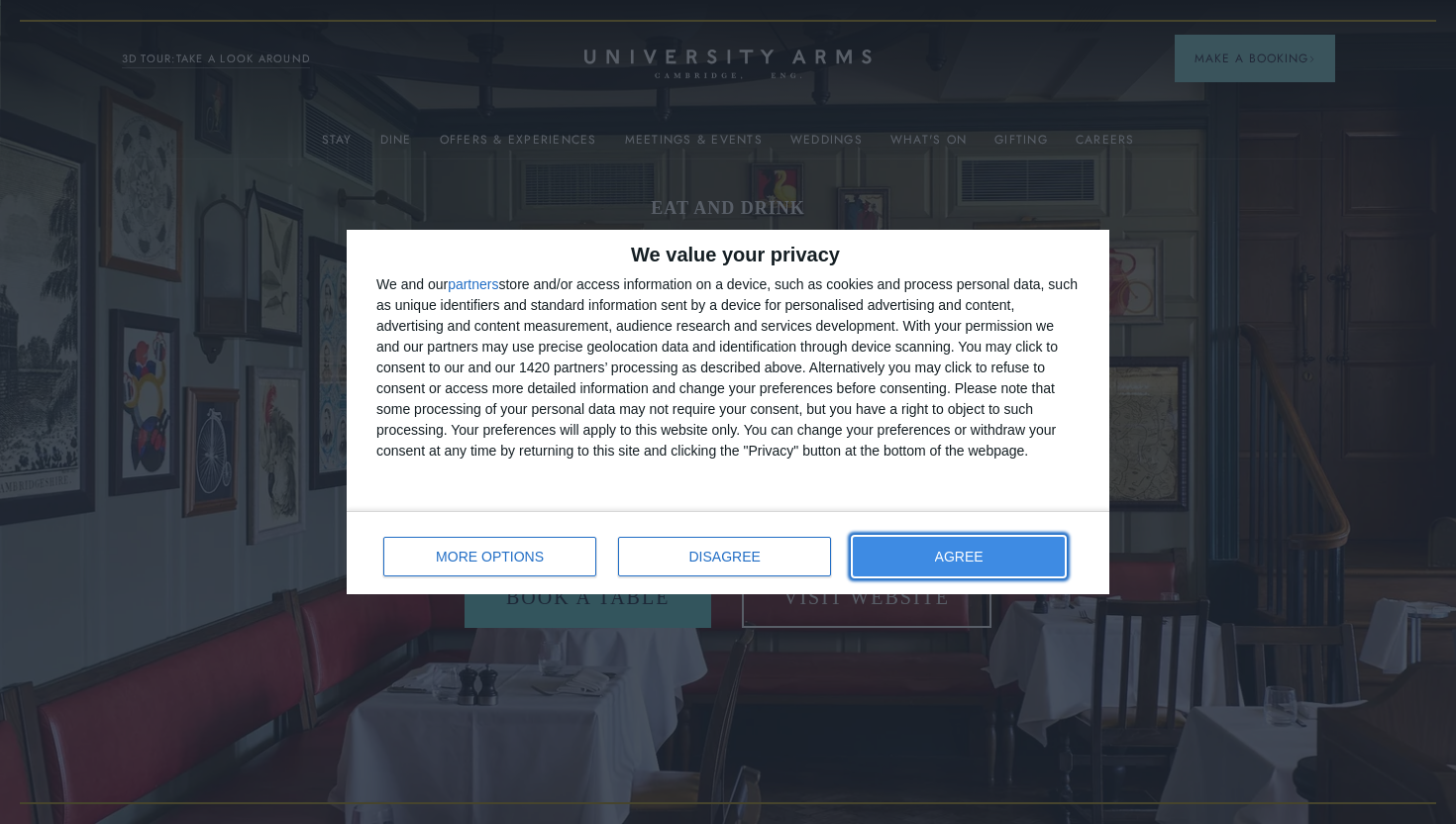 click on "AGREE" at bounding box center (959, 557) 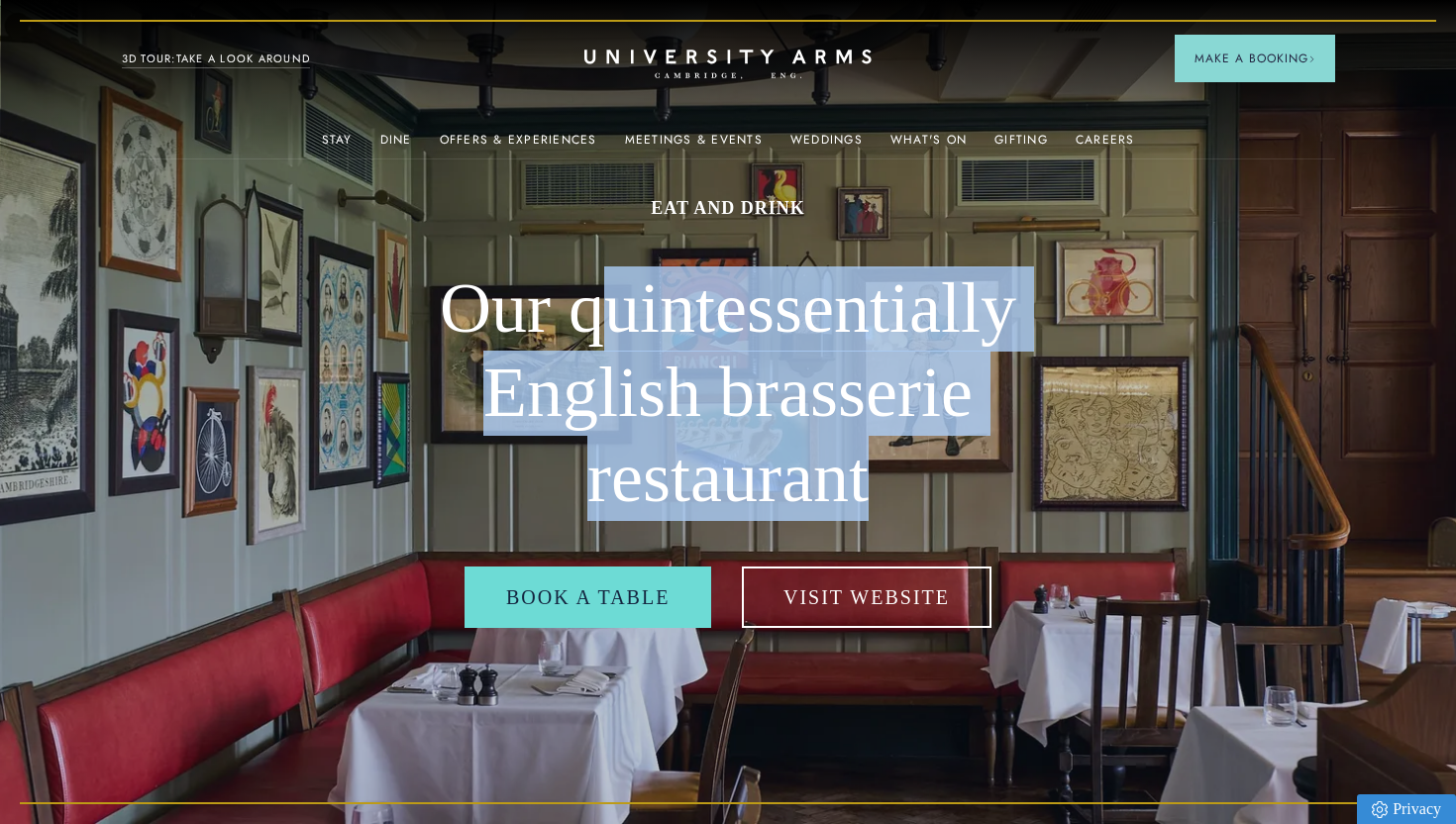 drag, startPoint x: 919, startPoint y: 509, endPoint x: 629, endPoint y: 331, distance: 340.27048 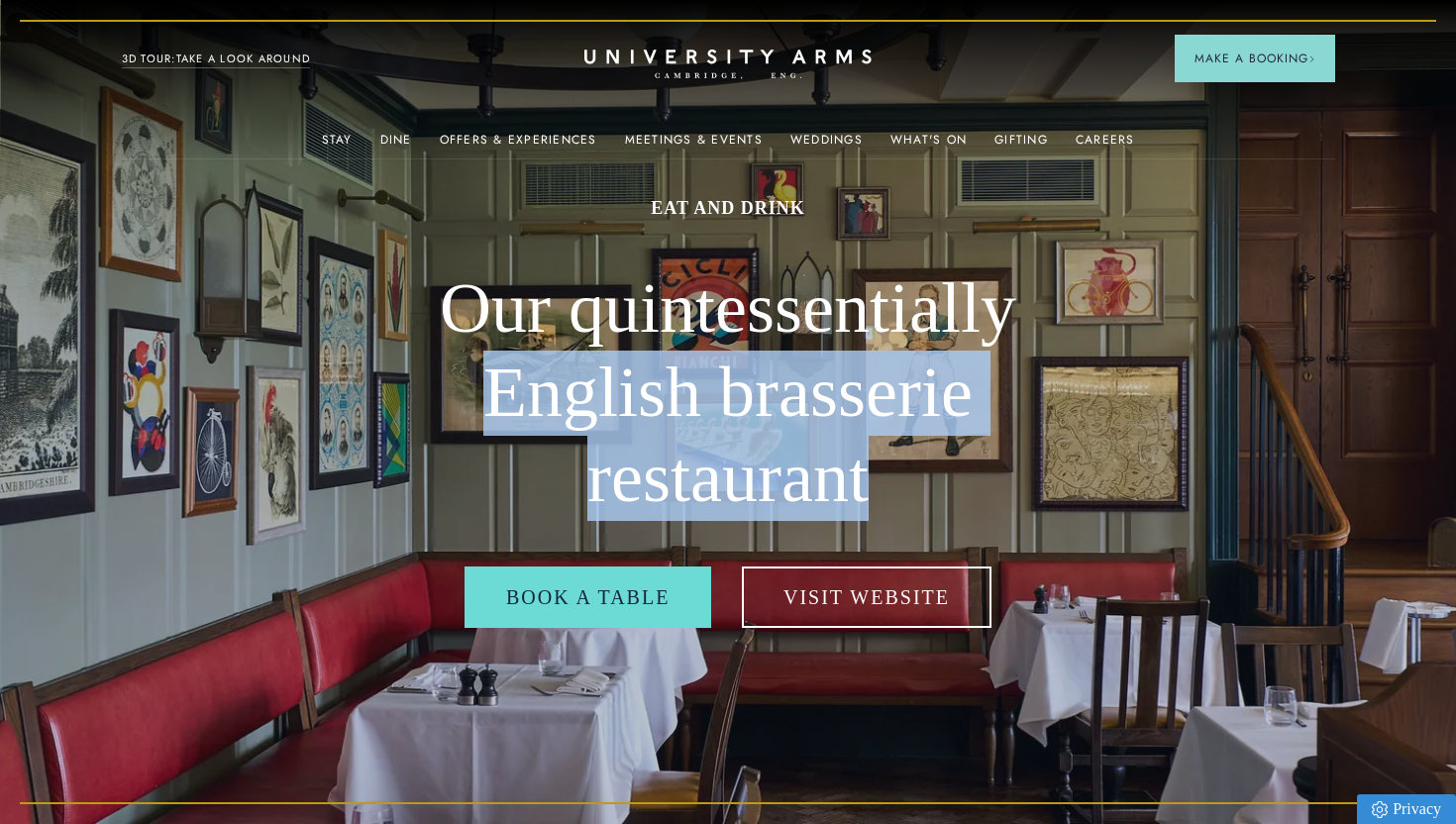 drag, startPoint x: 908, startPoint y: 486, endPoint x: 442, endPoint y: 359, distance: 482.9959 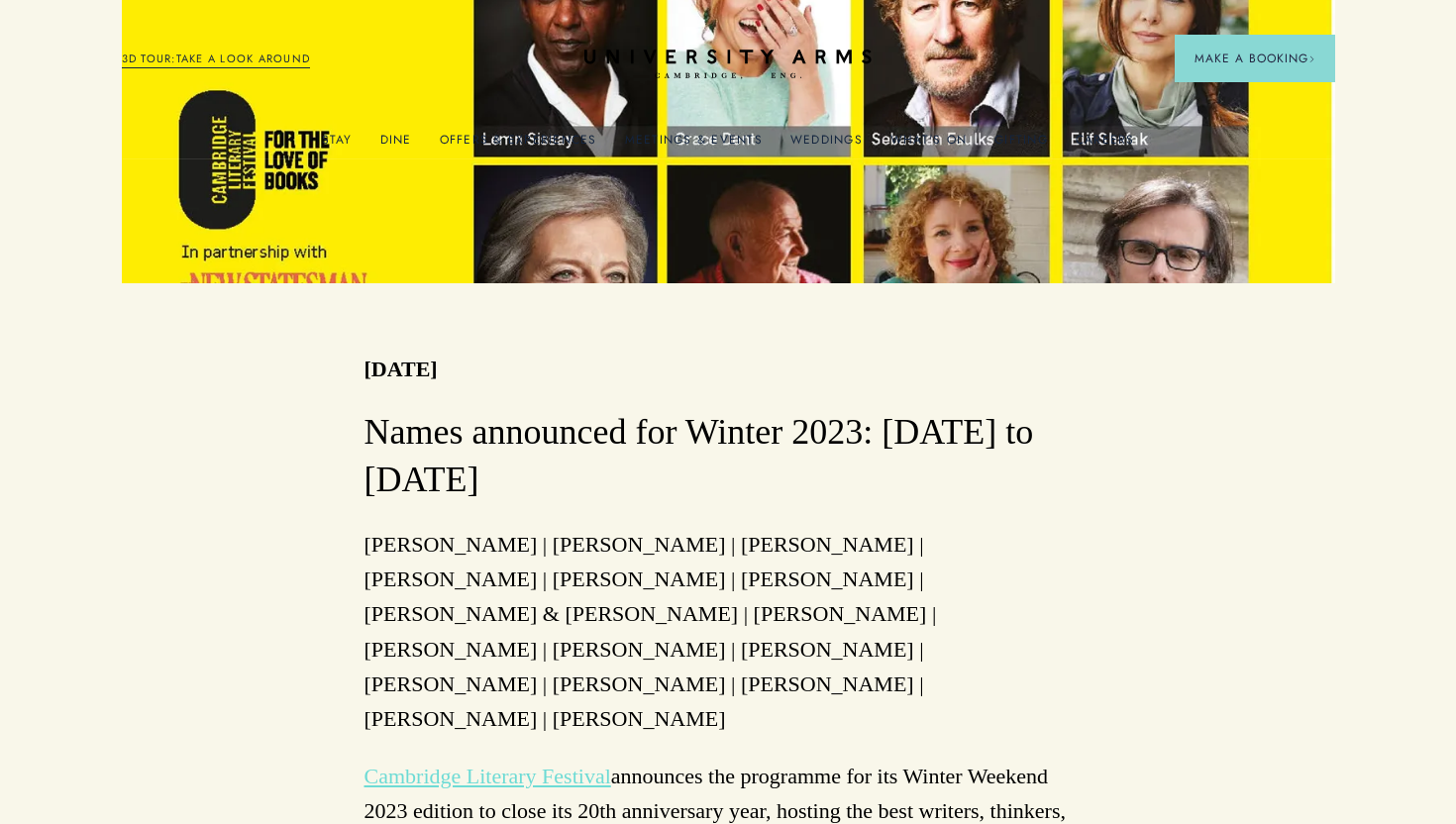 scroll, scrollTop: 1011, scrollLeft: 0, axis: vertical 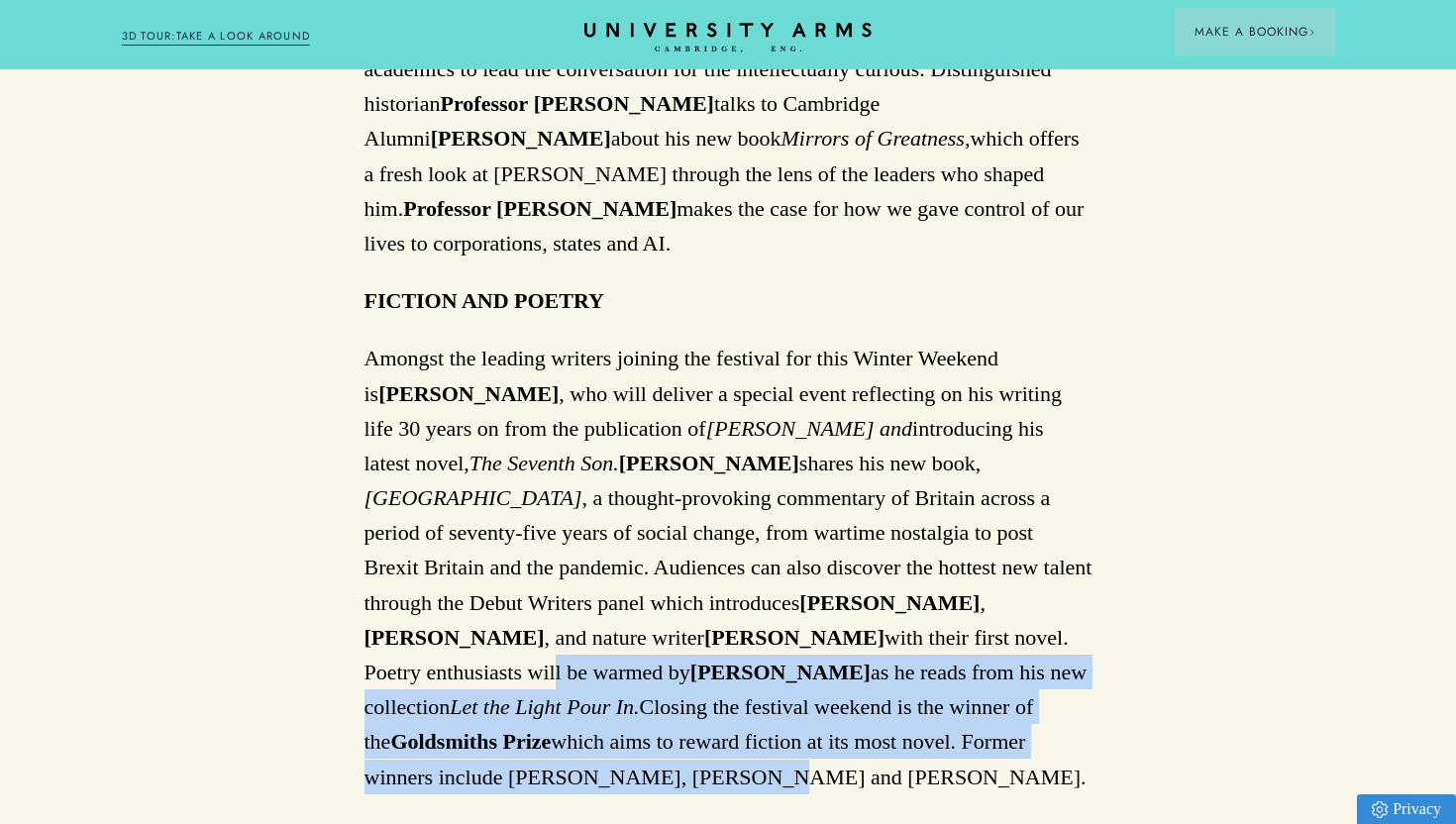 drag, startPoint x: 714, startPoint y: 621, endPoint x: 591, endPoint y: 435, distance: 222.99103 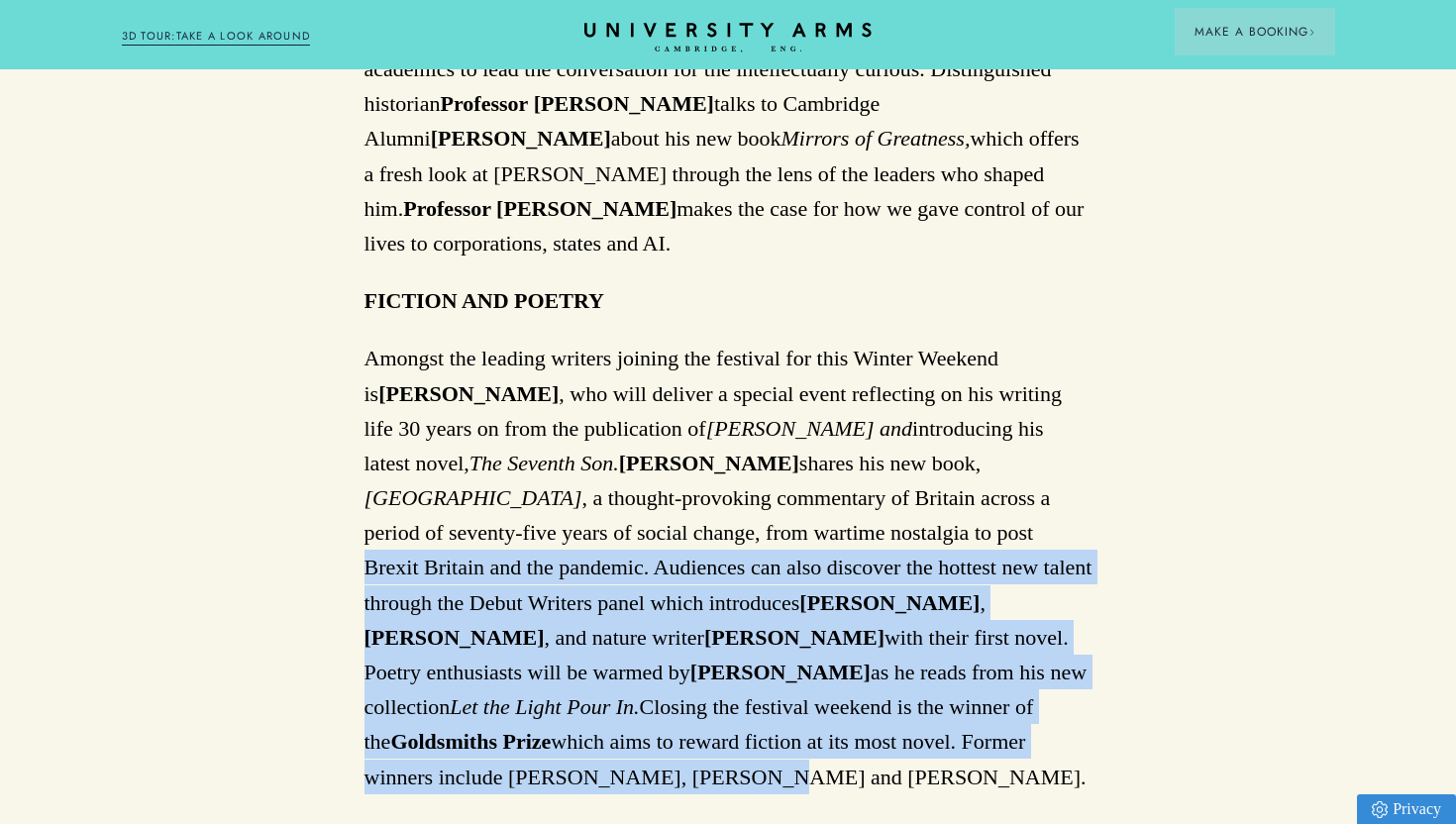 click on "Amongst the leading writers joining the festival for this Winter Weekend is  [PERSON_NAME] , who will deliver a special event reflecting on his writing life 30 years on from the publication of  [PERSON_NAME] and  introducing his latest novel,  The Seventh Son.  [PERSON_NAME]  shares his new book,  [PERSON_NAME] , a thought-provoking commentary of Britain across a period of seventy-five years of social change, from wartime nostalgia to post Brexit Britain and the pandemic. Audiences can also discover the hottest new talent through the Debut Writers panel which introduces  [PERSON_NAME] ,  [PERSON_NAME] , and nature writer  [PERSON_NAME]  with their first novel. Poetry enthusiasts will be warmed by  [PERSON_NAME]  as he reads from his new collection  Let the Light Pour In.  Closing the festival weekend is the winner of the  Goldsmiths Prize  which aims to reward fiction at its most novel. Former winners include [PERSON_NAME], [PERSON_NAME] and [PERSON_NAME]." at bounding box center [728, 566] 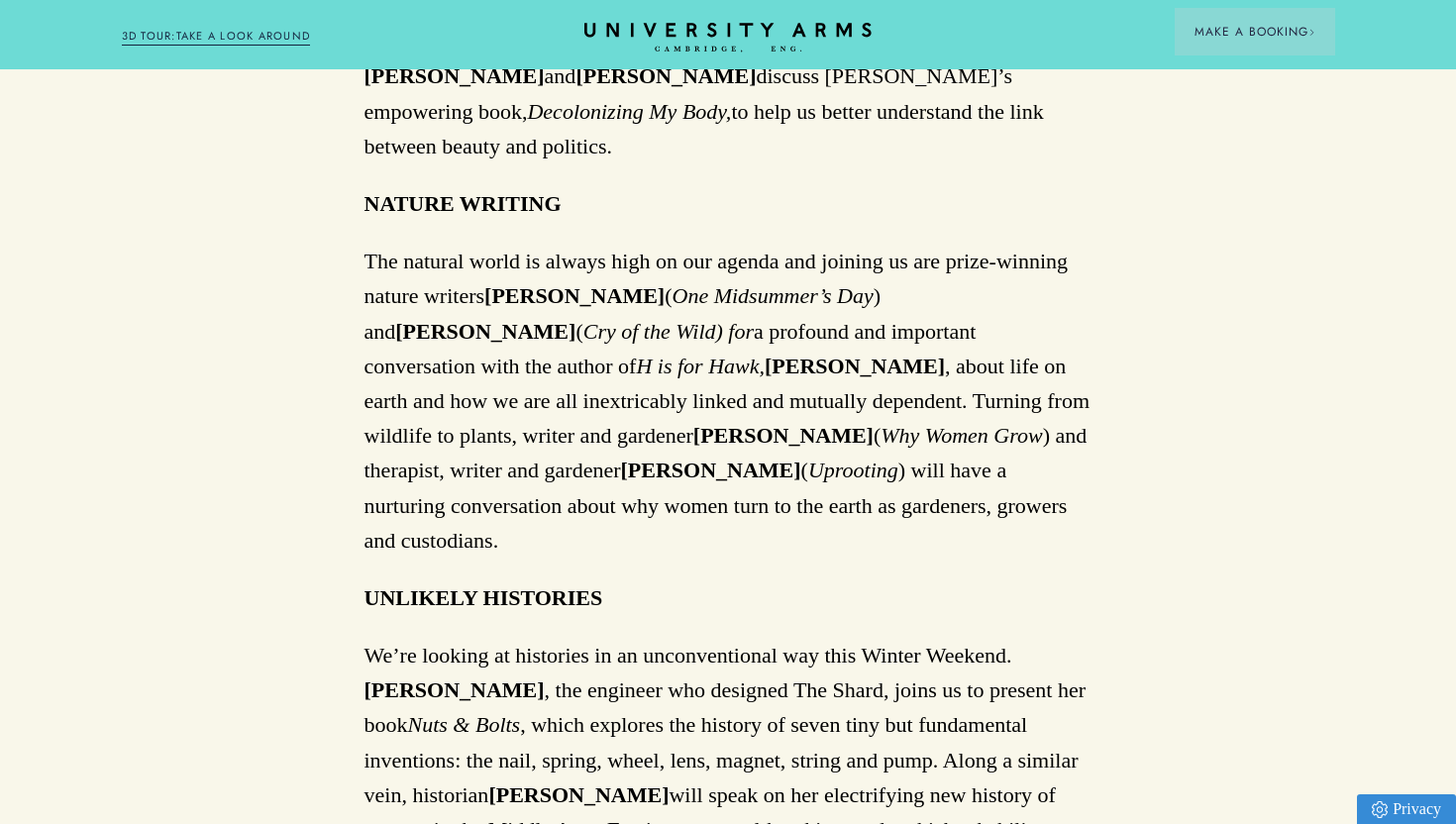 scroll, scrollTop: 4421, scrollLeft: 0, axis: vertical 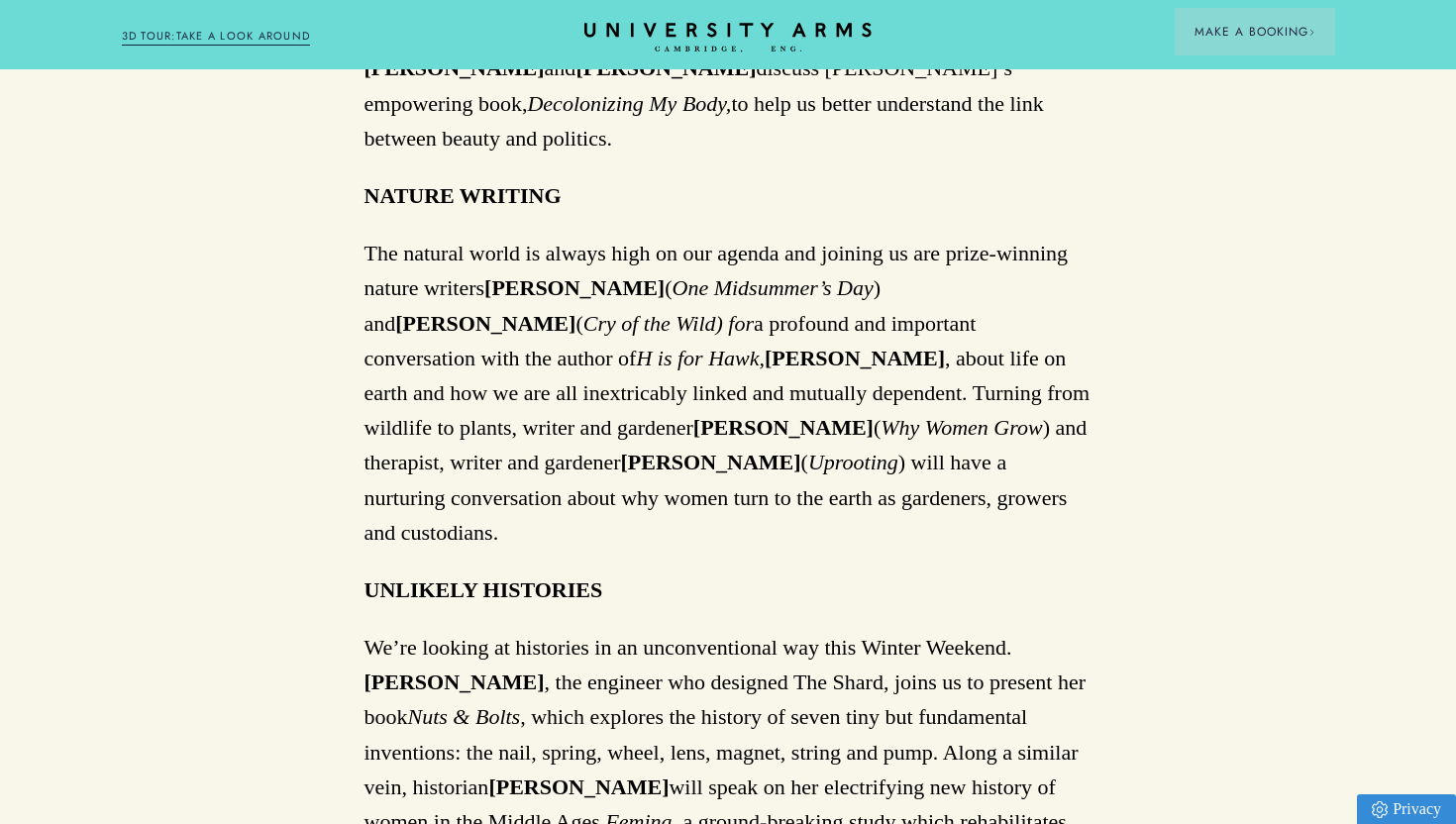 drag, startPoint x: 495, startPoint y: 437, endPoint x: 649, endPoint y: 433, distance: 154.0519 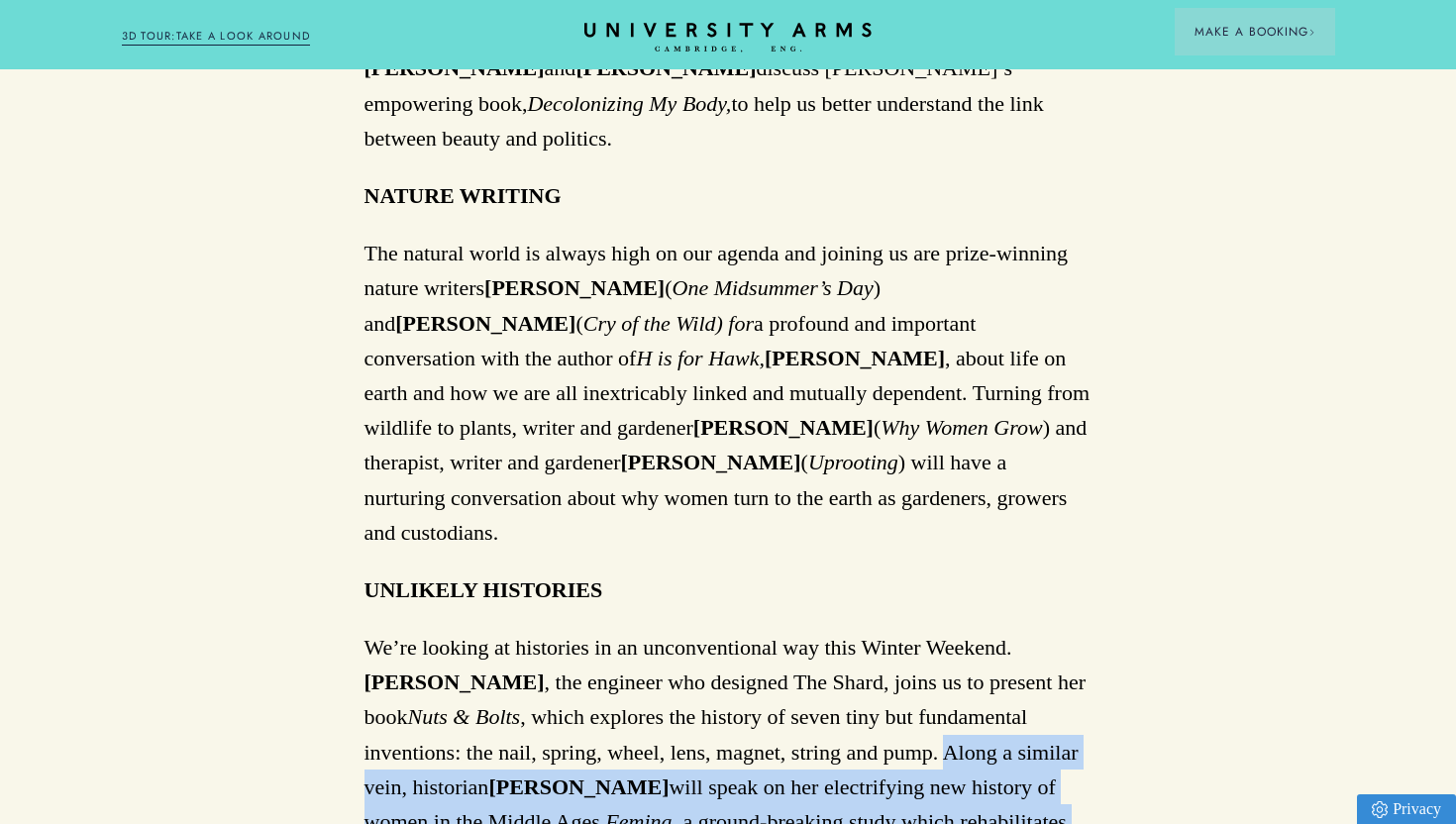 drag, startPoint x: 941, startPoint y: 401, endPoint x: 1033, endPoint y: 511, distance: 143.40153 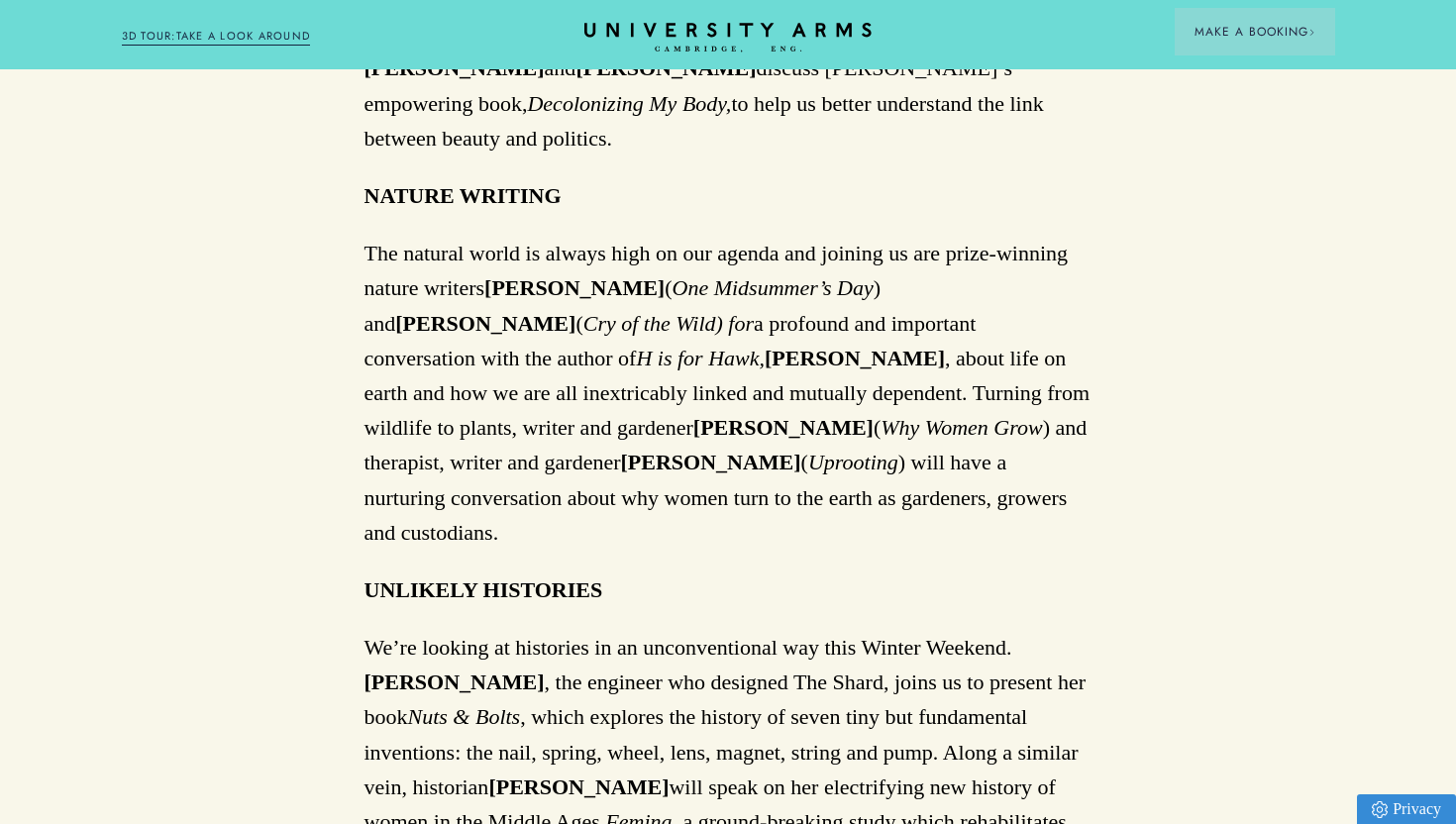 click on "We’re looking at histories in an unconventional way this Winter Weekend.  [PERSON_NAME] , the engineer who designed The Shard, joins us to present her book  Nuts & Bolts , which explores the history of seven tiny but fundamental inventions: the nail, spring, wheel, lens, magnet, string and pump. Along a similar vein, historian  [PERSON_NAME]  will speak on her electrifying new history of women in the Middle Ages,  Femina , a ground-breaking study which rehabilitates the women struck from history, forging a path towards a fairer future for us all." at bounding box center [728, 752] 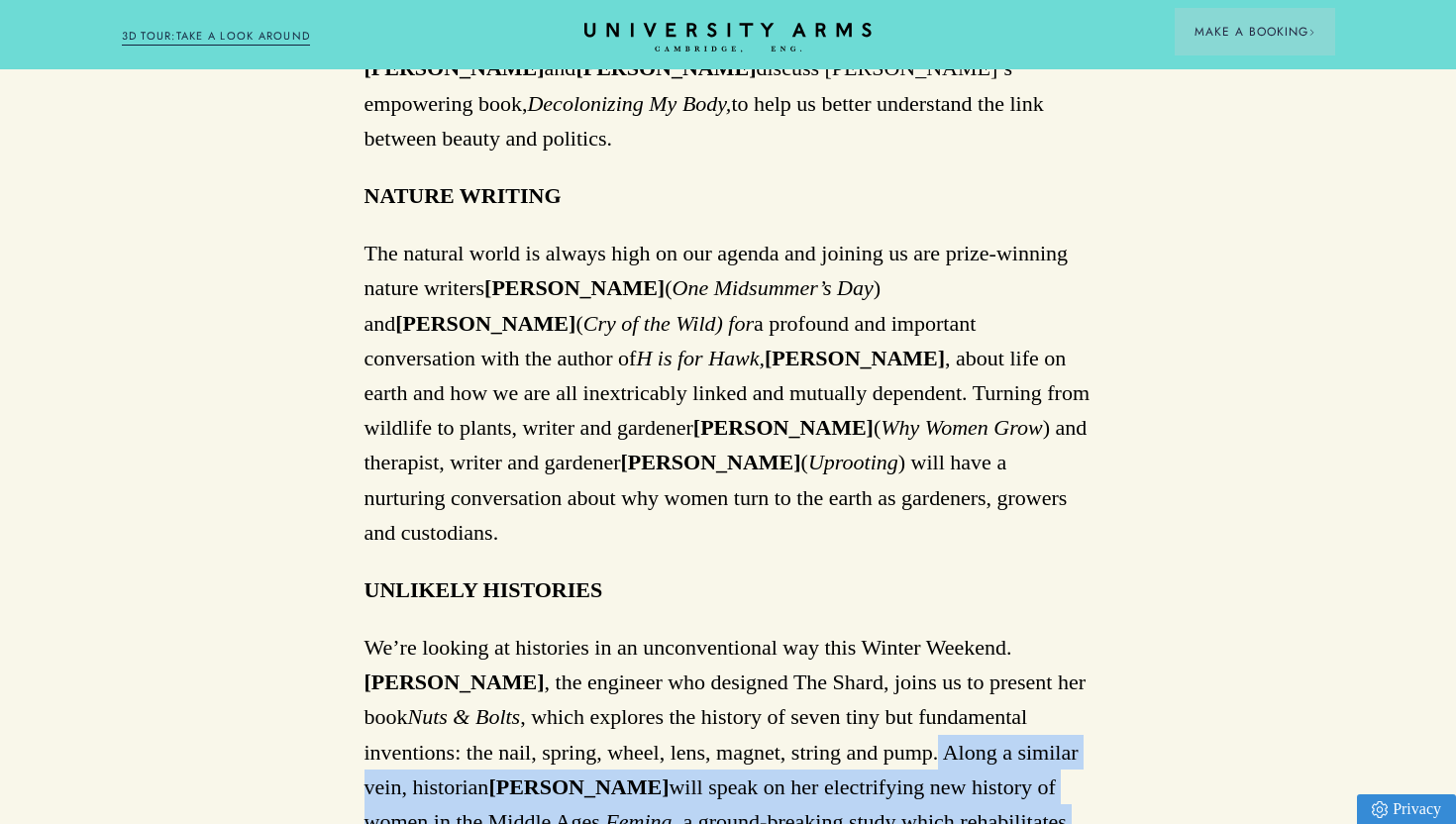 drag, startPoint x: 1026, startPoint y: 509, endPoint x: 937, endPoint y: 406, distance: 136.12494 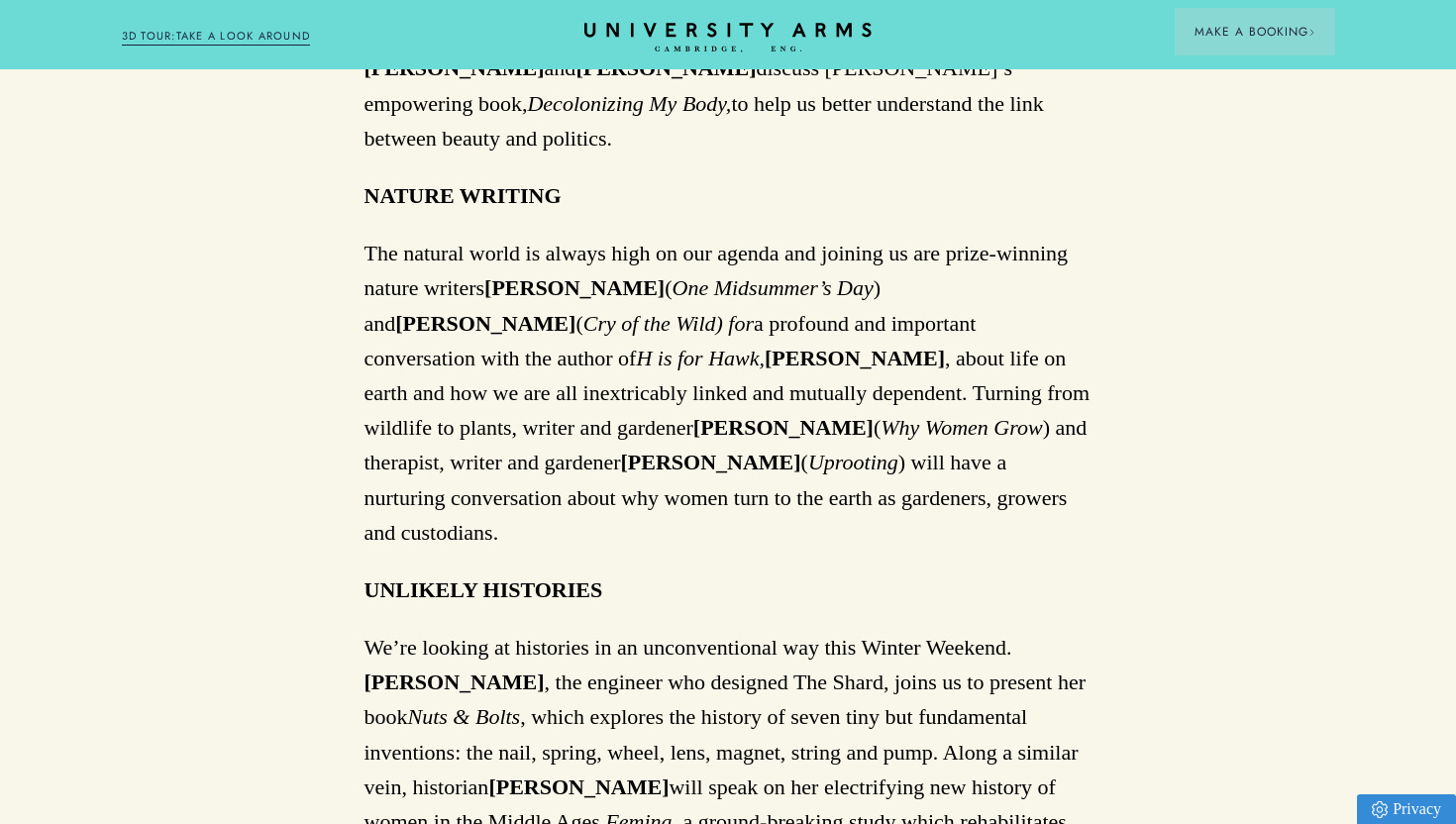 click on "We’re looking at histories in an unconventional way this Winter Weekend.  [PERSON_NAME] , the engineer who designed The Shard, joins us to present her book  Nuts & Bolts , which explores the history of seven tiny but fundamental inventions: the nail, spring, wheel, lens, magnet, string and pump. Along a similar vein, historian  [PERSON_NAME]  will speak on her electrifying new history of women in the Middle Ages,  Femina , a ground-breaking study which rehabilitates the women struck from history, forging a path towards a fairer future for us all." at bounding box center [728, 752] 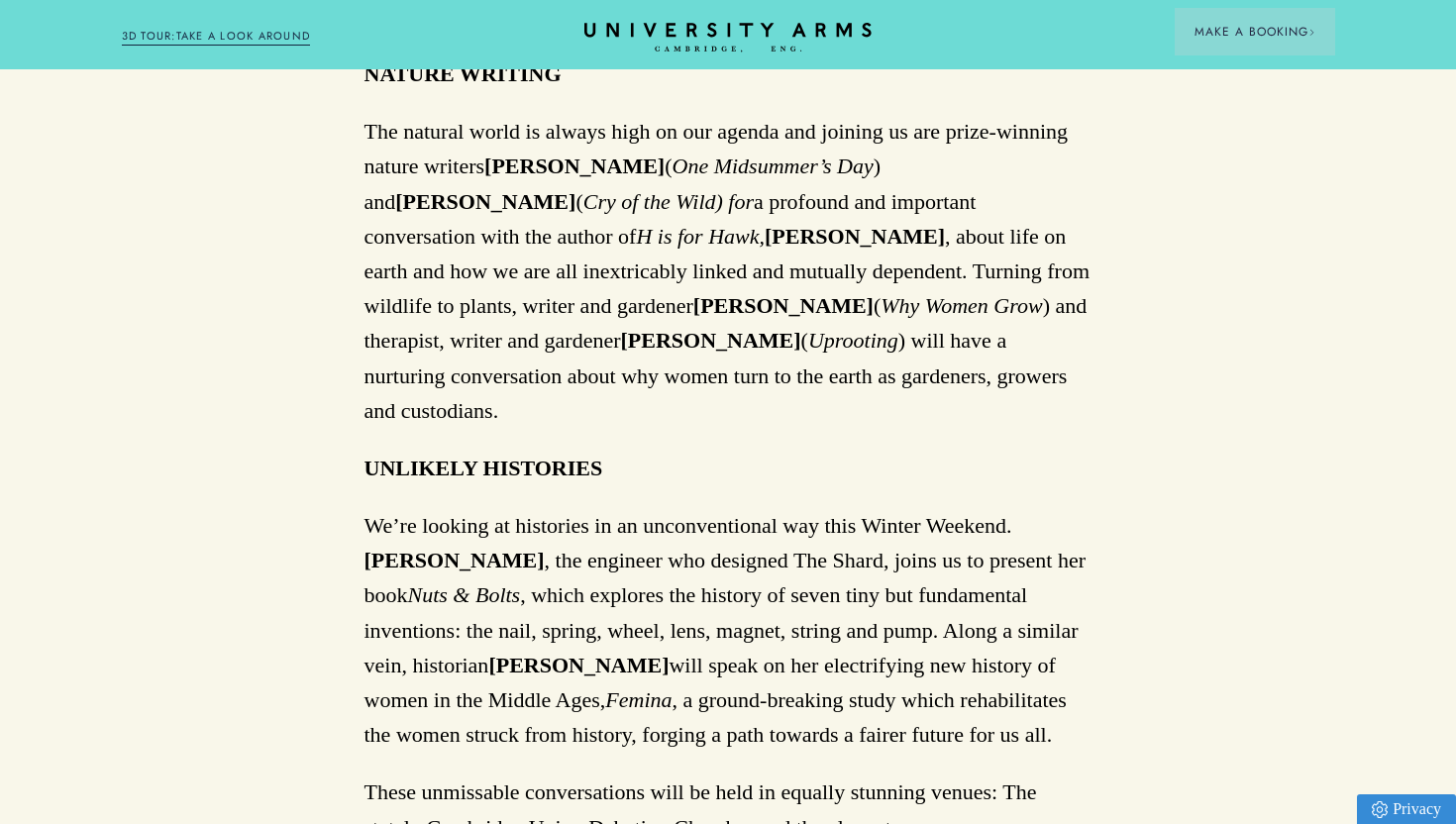 drag, startPoint x: 847, startPoint y: 477, endPoint x: 847, endPoint y: 507, distance: 30 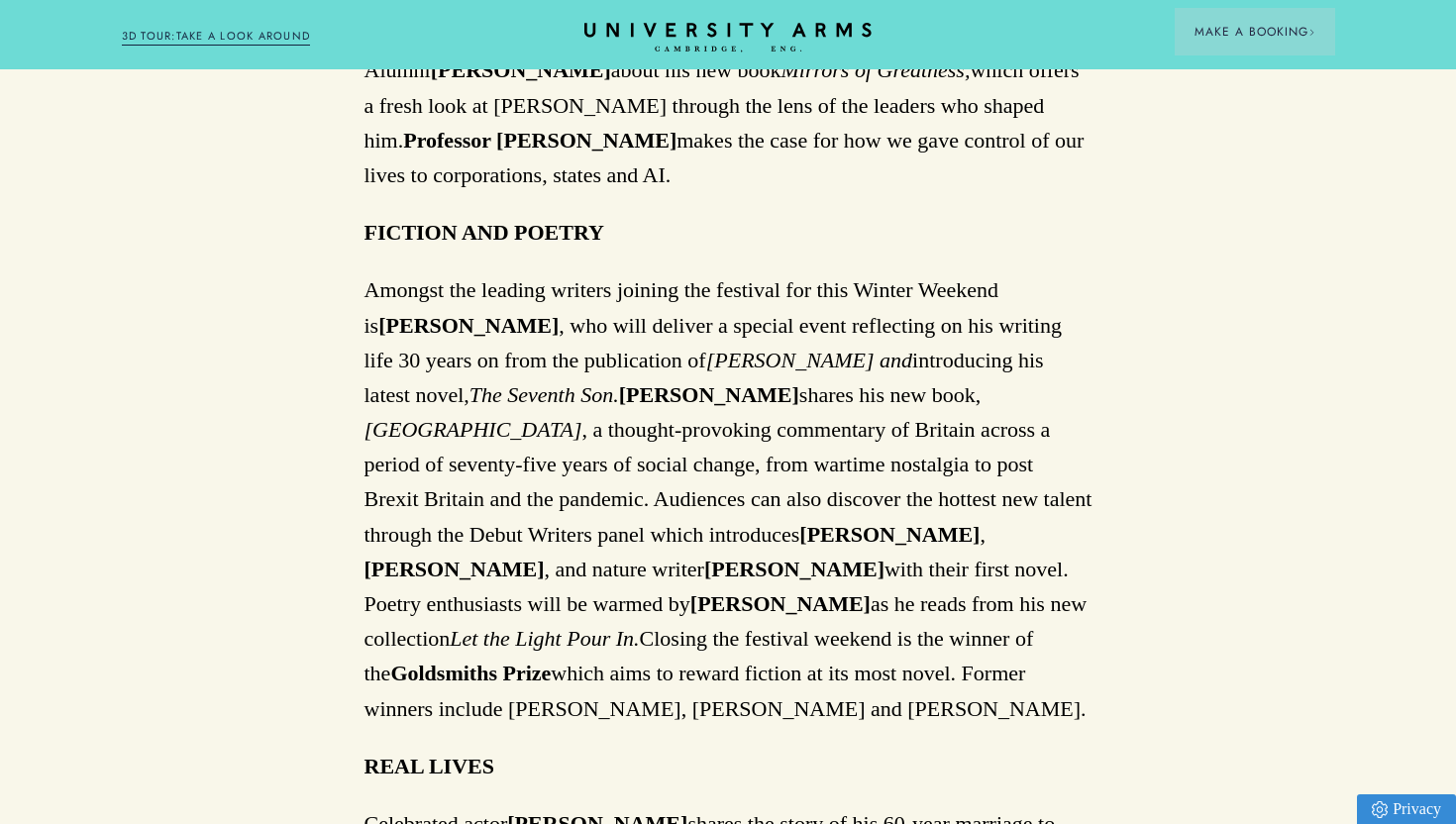 scroll, scrollTop: 2159, scrollLeft: 0, axis: vertical 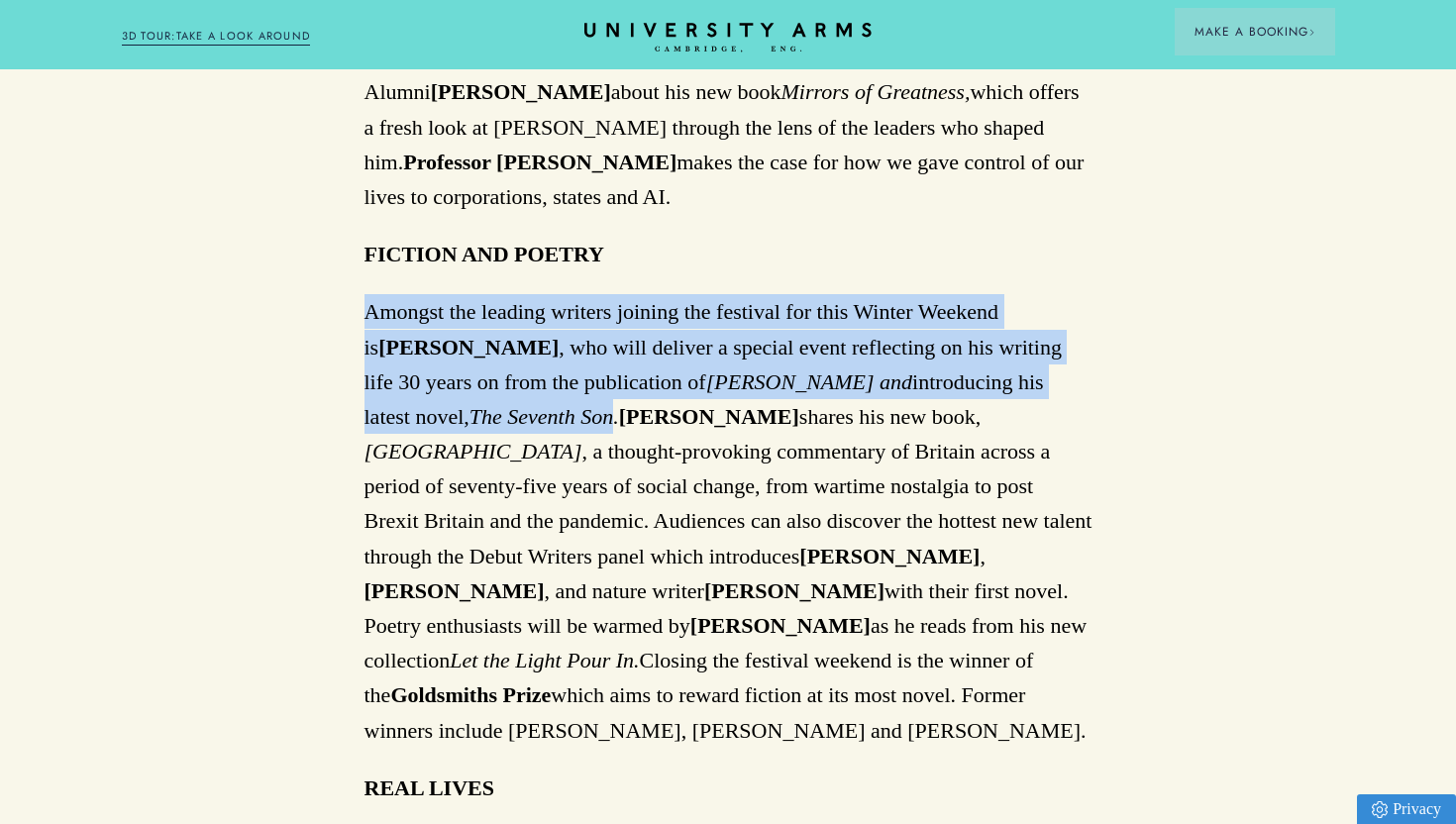 drag, startPoint x: 393, startPoint y: 312, endPoint x: 313, endPoint y: 217, distance: 124.19742 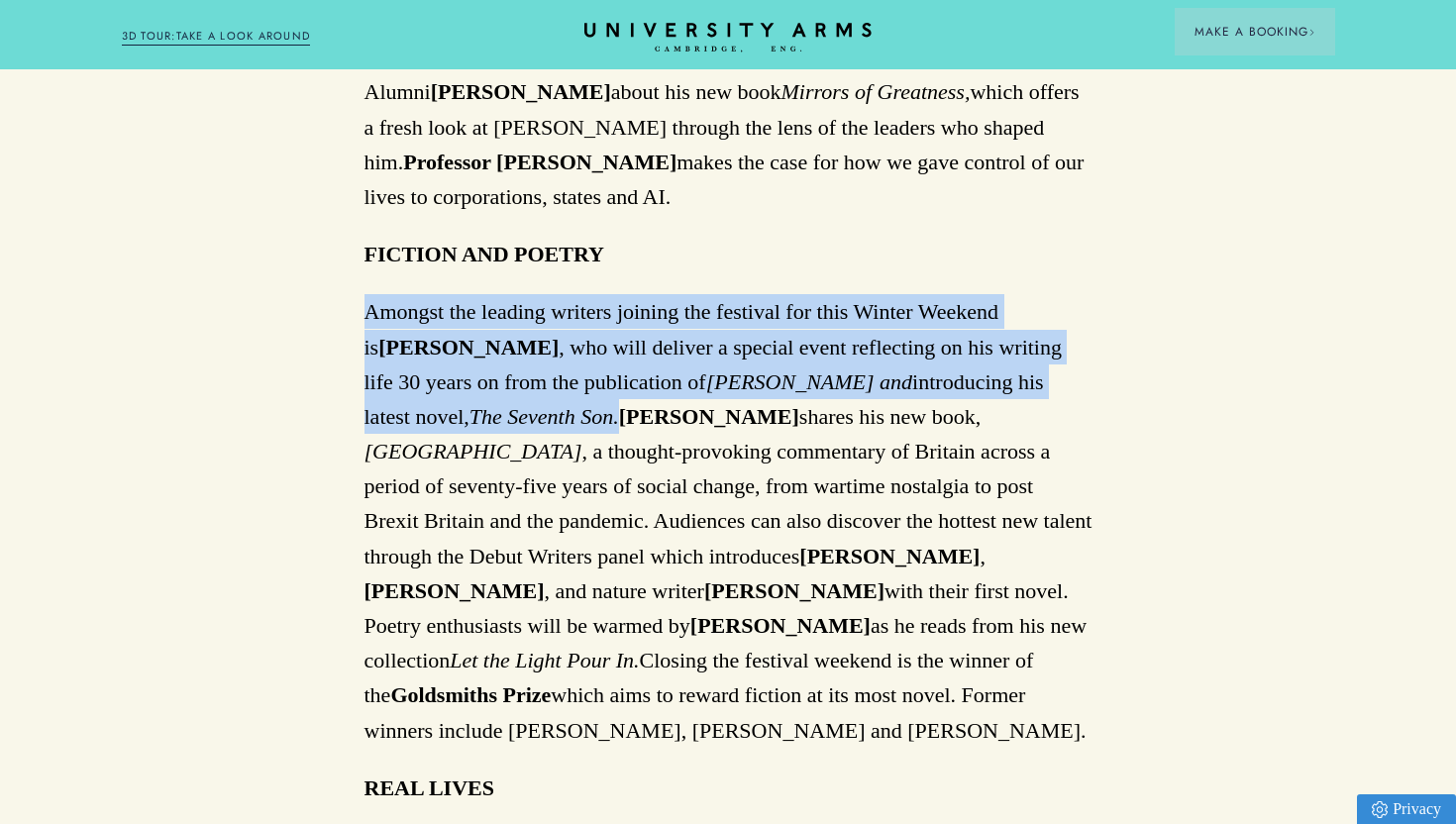 drag, startPoint x: 396, startPoint y: 318, endPoint x: 348, endPoint y: 207, distance: 120.93387 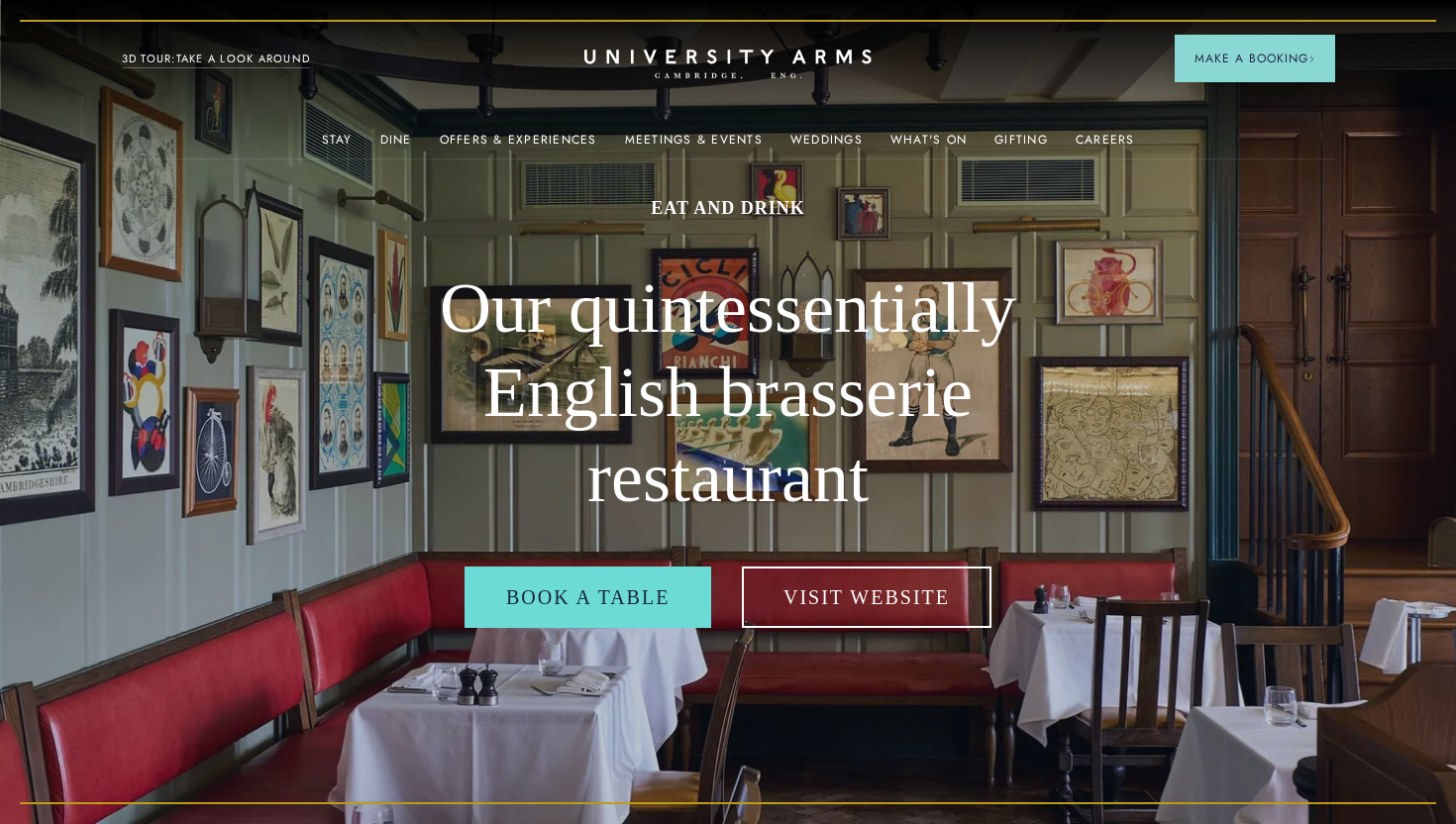 scroll, scrollTop: 0, scrollLeft: 0, axis: both 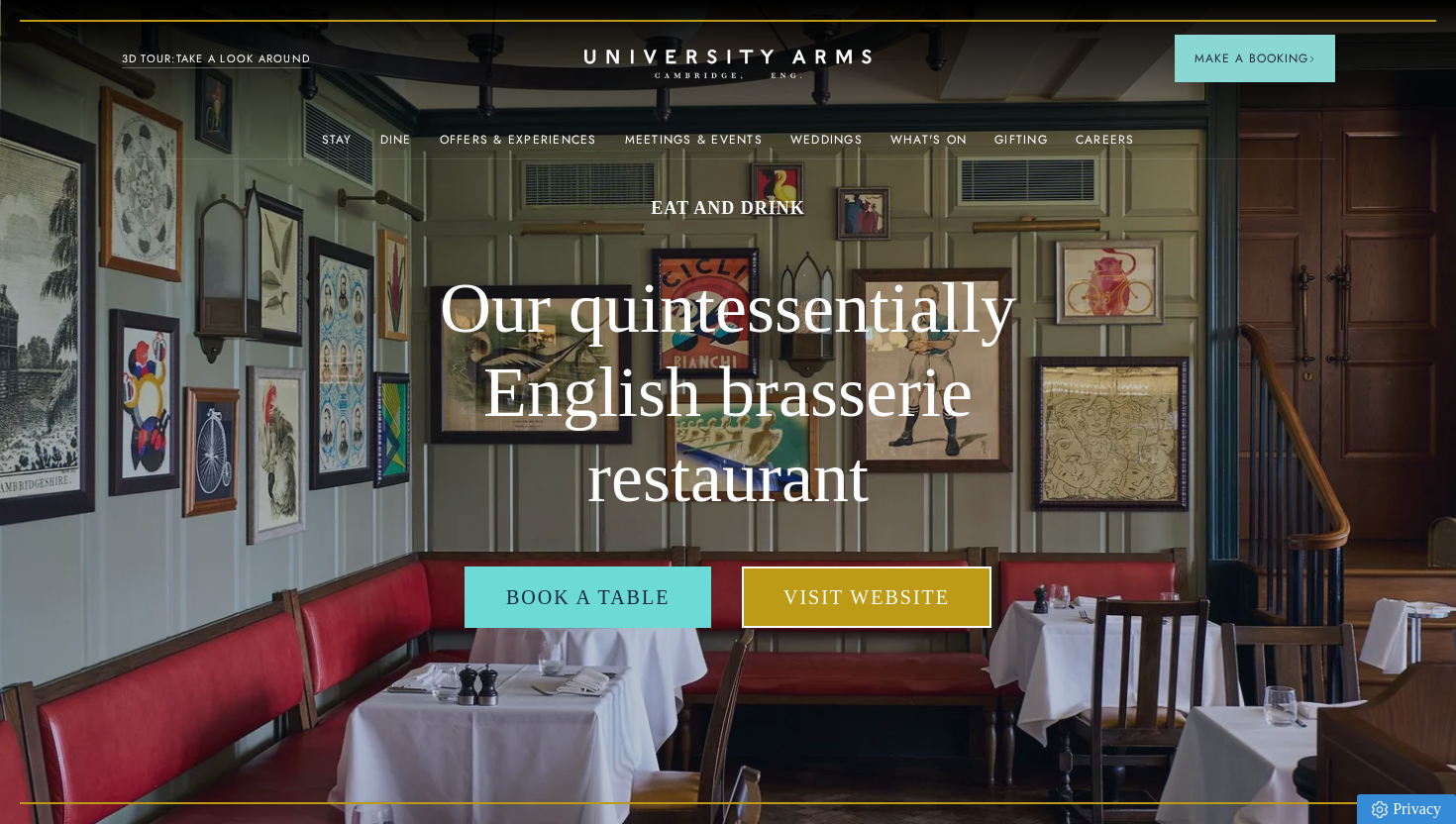 click on "Visit Website" at bounding box center [867, 597] 